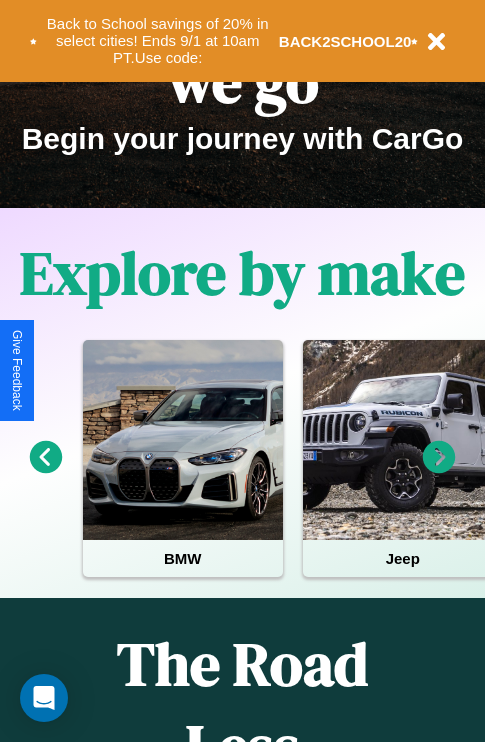 scroll, scrollTop: 308, scrollLeft: 0, axis: vertical 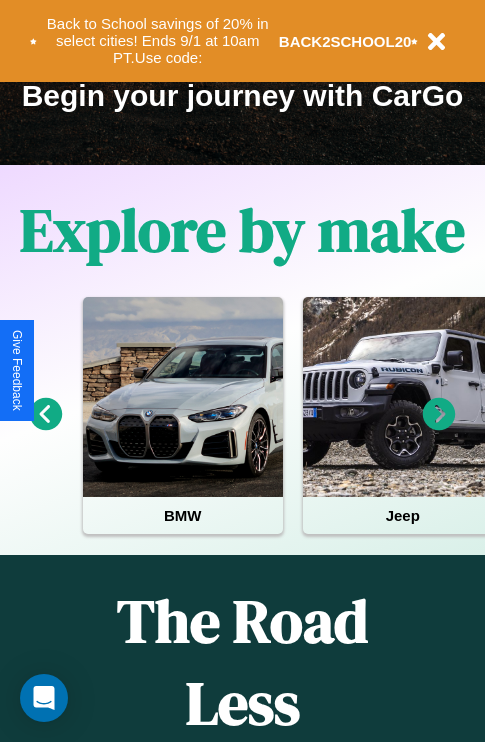 click 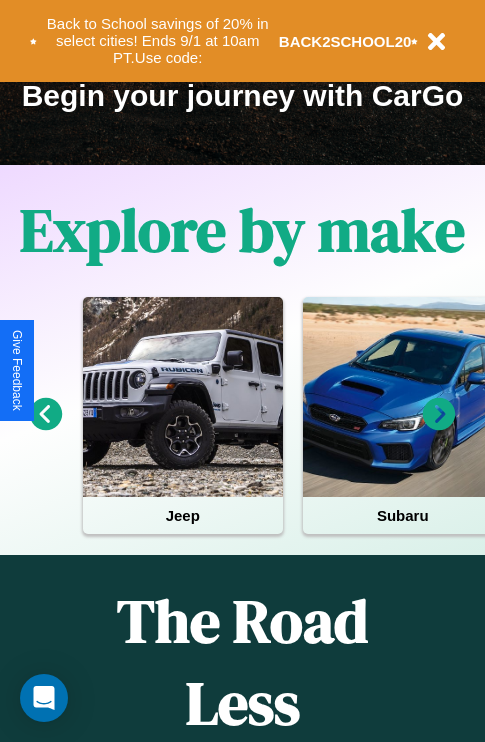 click 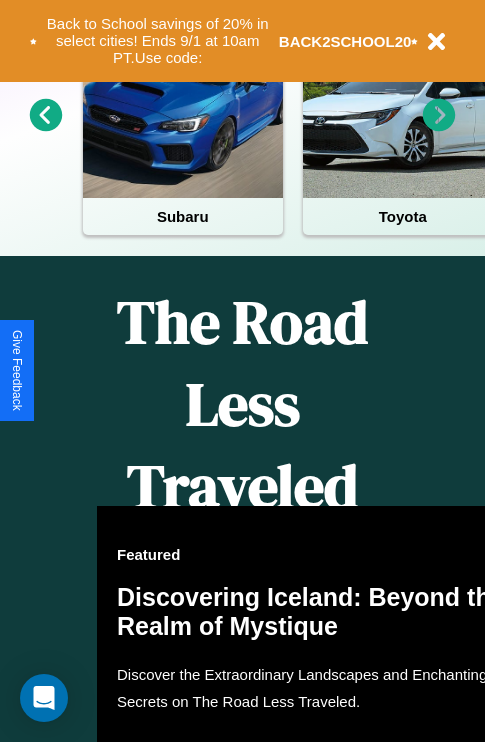 scroll, scrollTop: 1285, scrollLeft: 0, axis: vertical 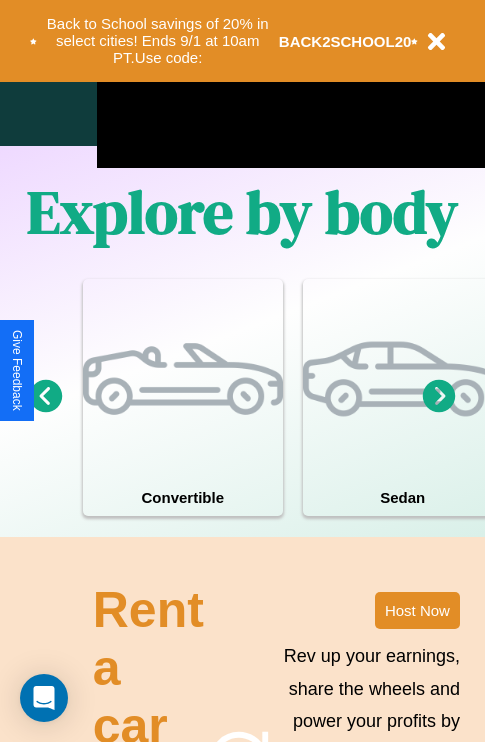 click 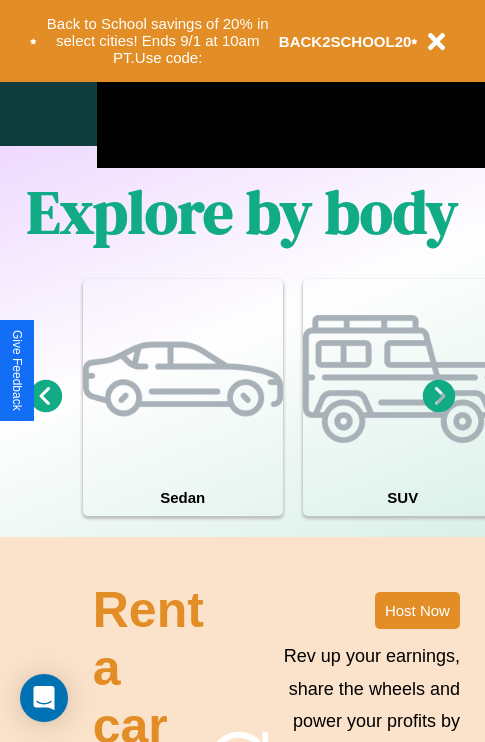 click 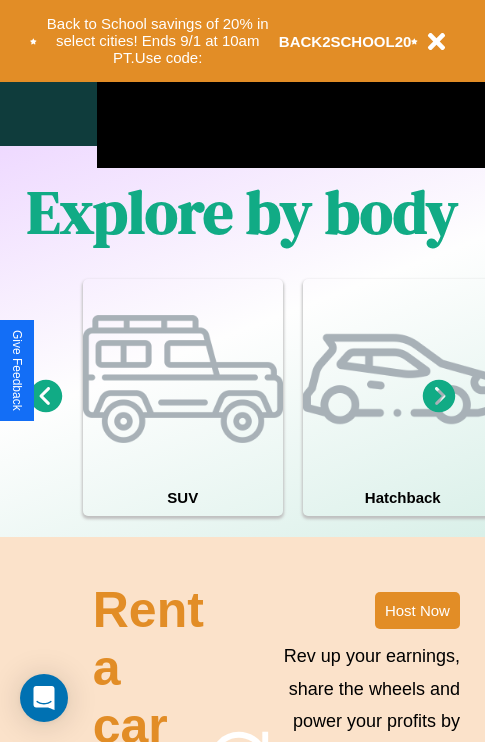 click 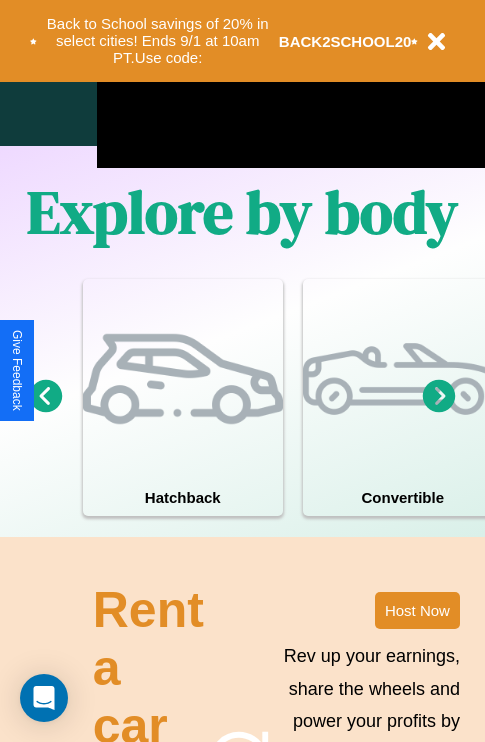 click 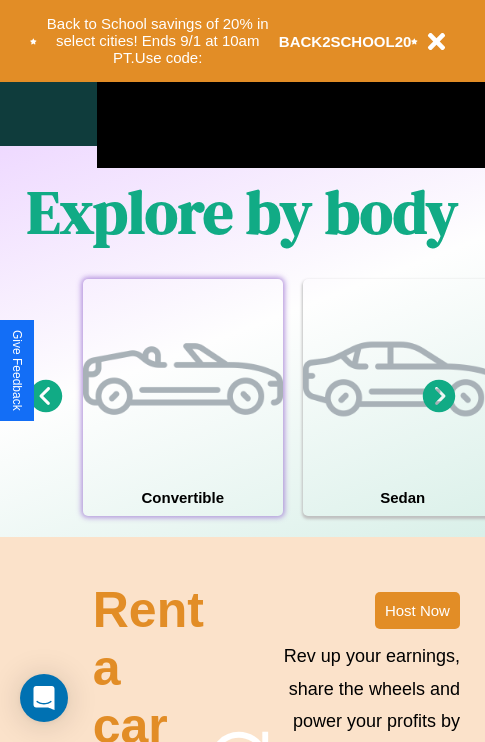 click at bounding box center (183, 379) 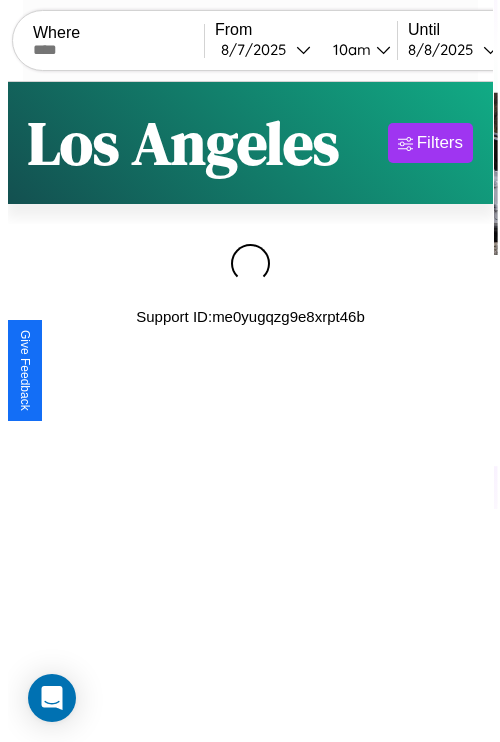scroll, scrollTop: 0, scrollLeft: 0, axis: both 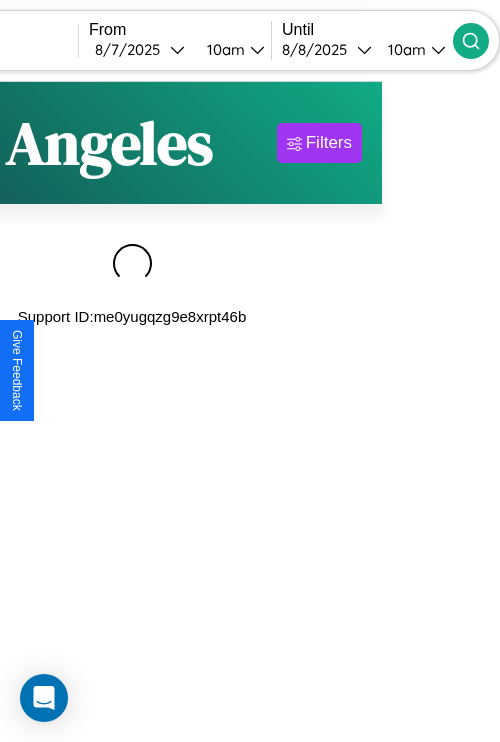 type on "******" 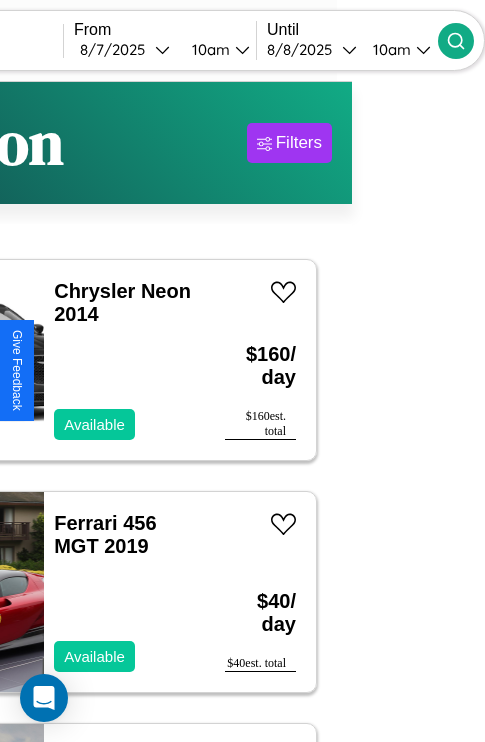 scroll, scrollTop: 95, scrollLeft: 35, axis: both 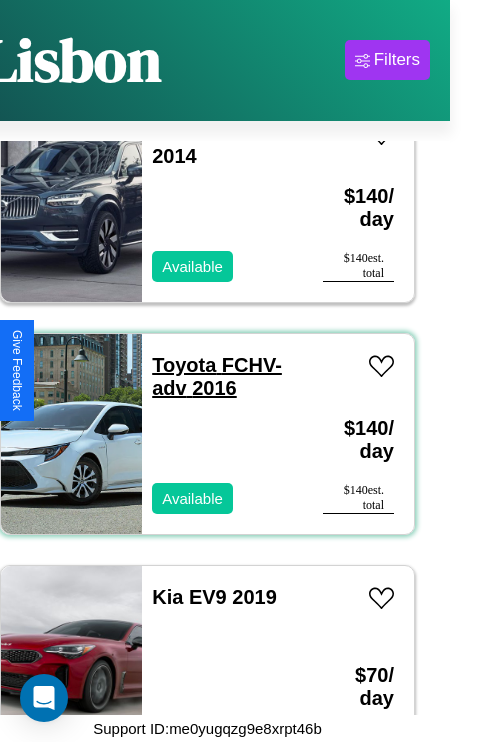 click on "Toyota   FCHV-adv   2016" at bounding box center [217, 376] 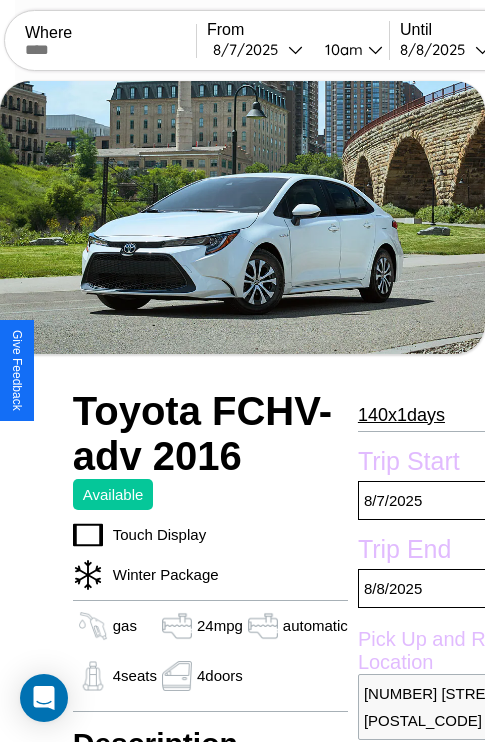 scroll, scrollTop: 408, scrollLeft: 84, axis: both 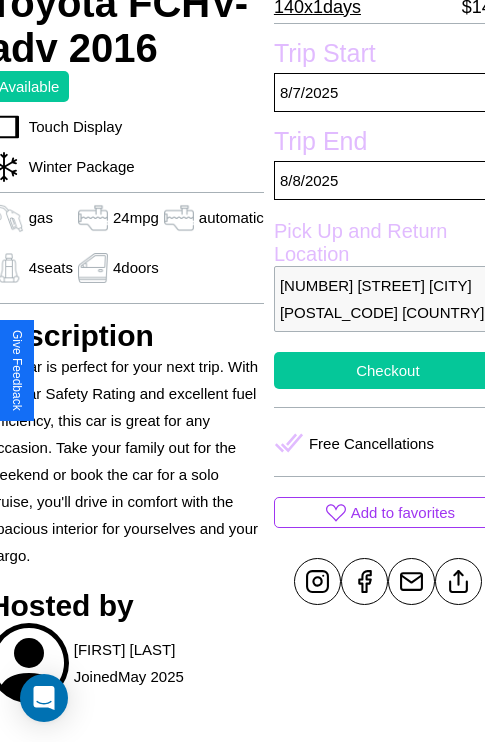 click on "Checkout" at bounding box center (388, 370) 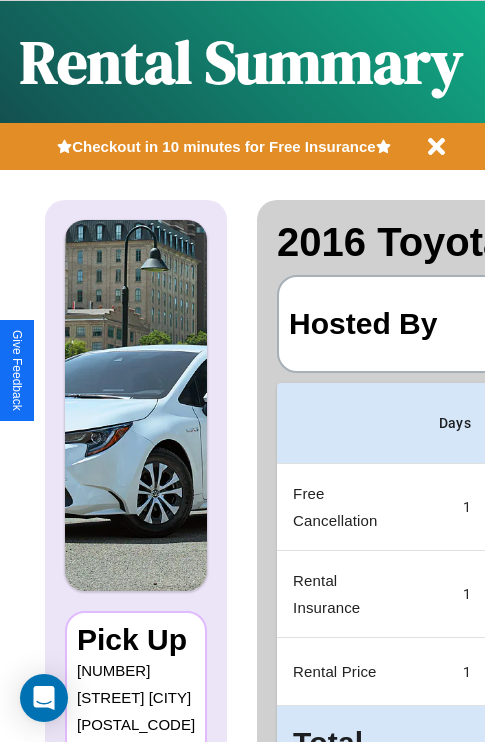 scroll, scrollTop: 0, scrollLeft: 378, axis: horizontal 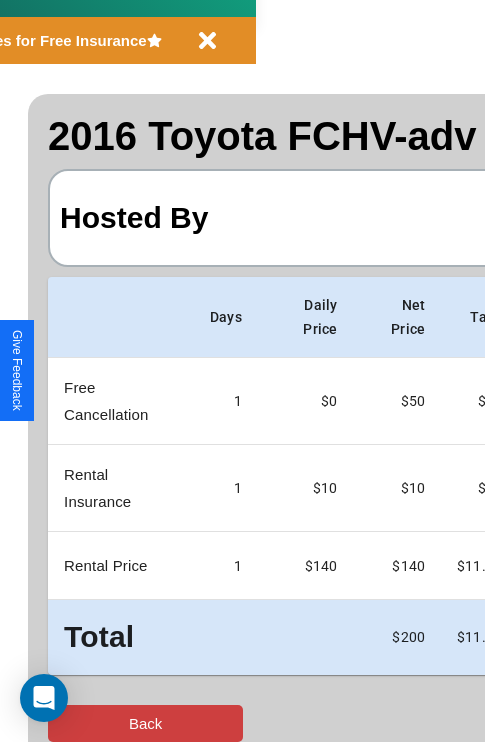 click on "Back" at bounding box center [145, 723] 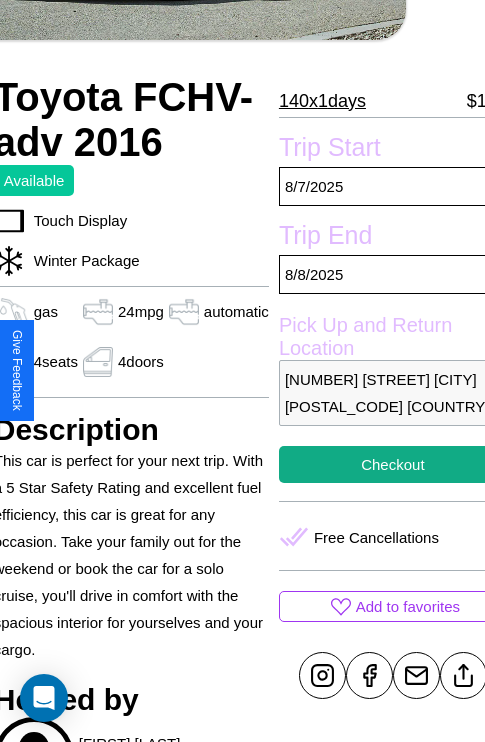 scroll, scrollTop: 336, scrollLeft: 84, axis: both 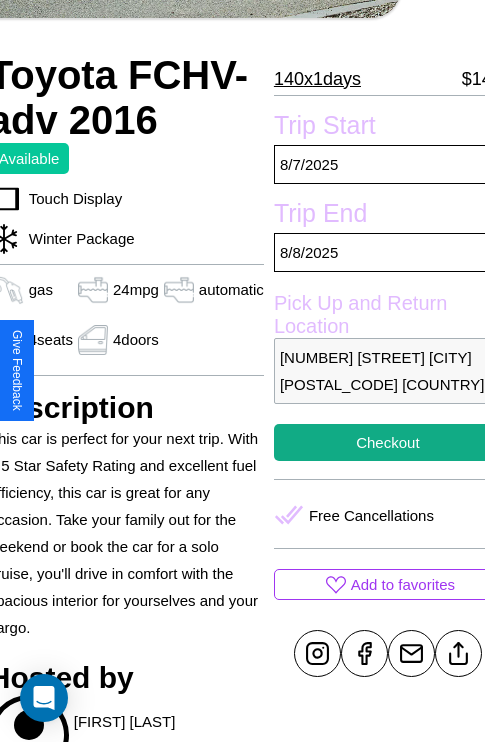 click on "[NUMBER] [STREET] [CITY] [POSTAL_CODE] [COUNTRY]" at bounding box center [388, 371] 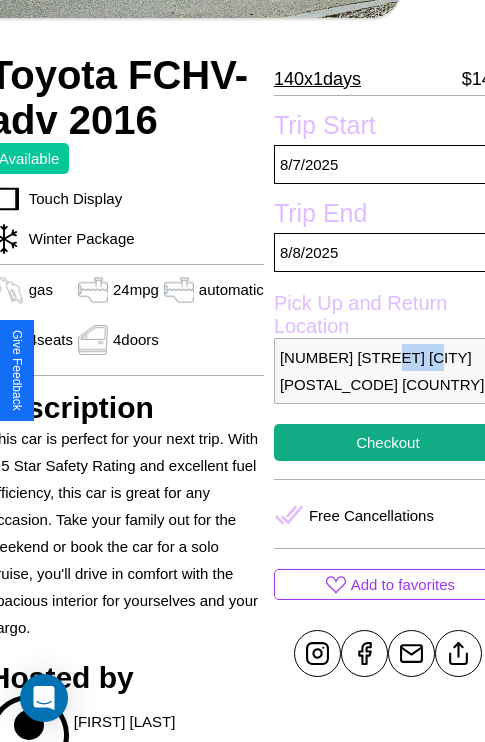 click on "[NUMBER] [STREET] [CITY] [POSTAL_CODE] [COUNTRY]" at bounding box center (388, 371) 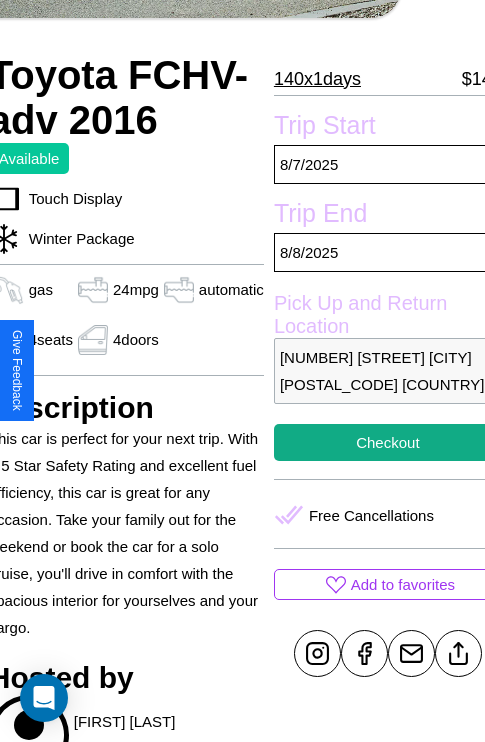 click on "[NUMBER] [STREET] [CITY] [POSTAL_CODE] [COUNTRY]" at bounding box center [388, 371] 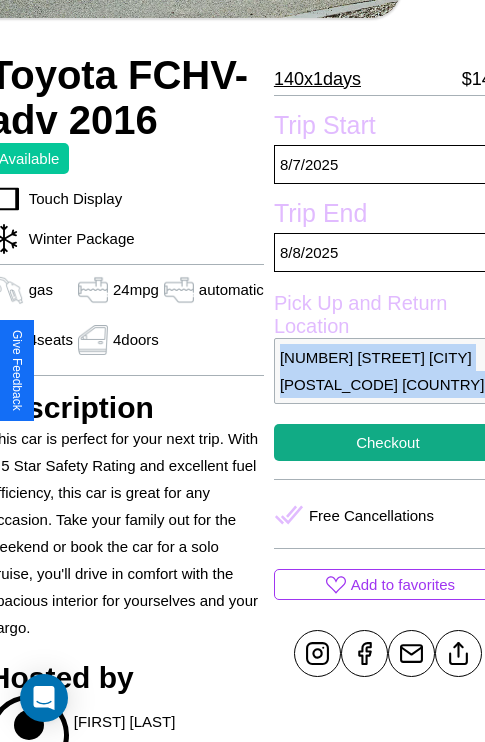 click on "[NUMBER] [STREET] [CITY] [POSTAL_CODE] [COUNTRY]" at bounding box center (388, 371) 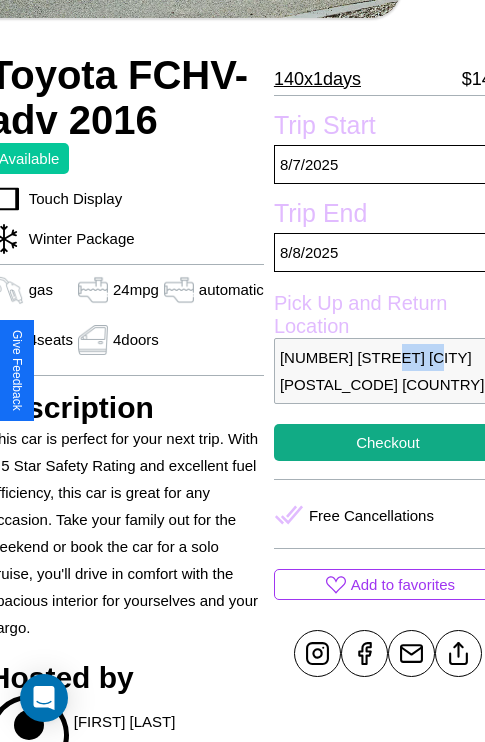 click on "[NUMBER] [STREET] [CITY] [POSTAL_CODE] [COUNTRY]" at bounding box center [388, 371] 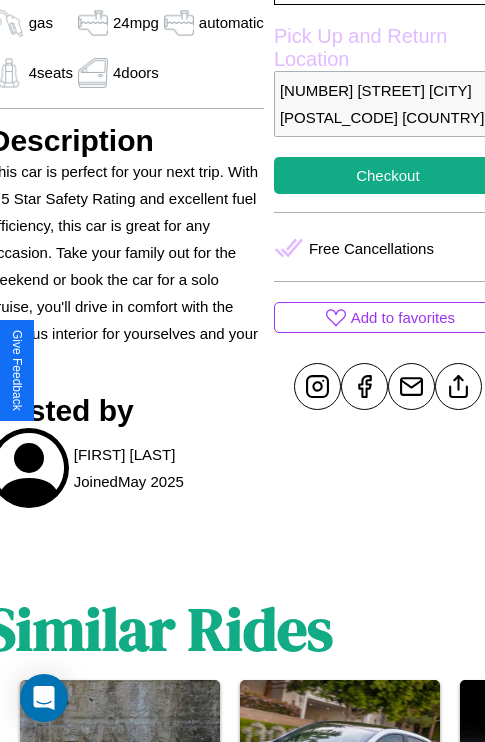 scroll, scrollTop: 619, scrollLeft: 84, axis: both 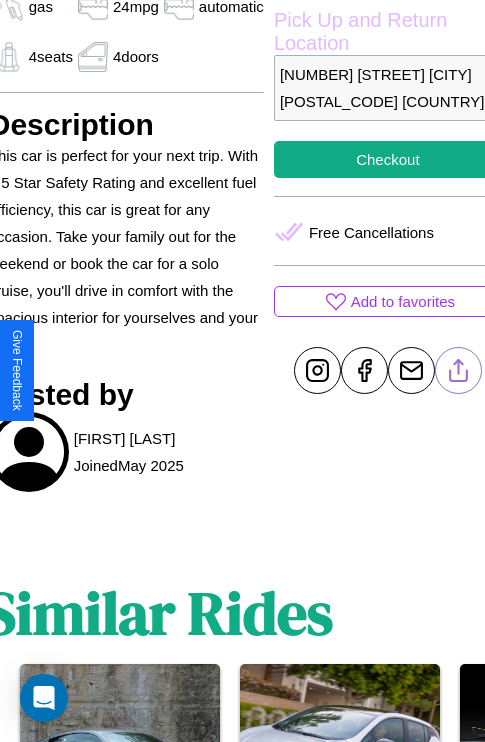 click 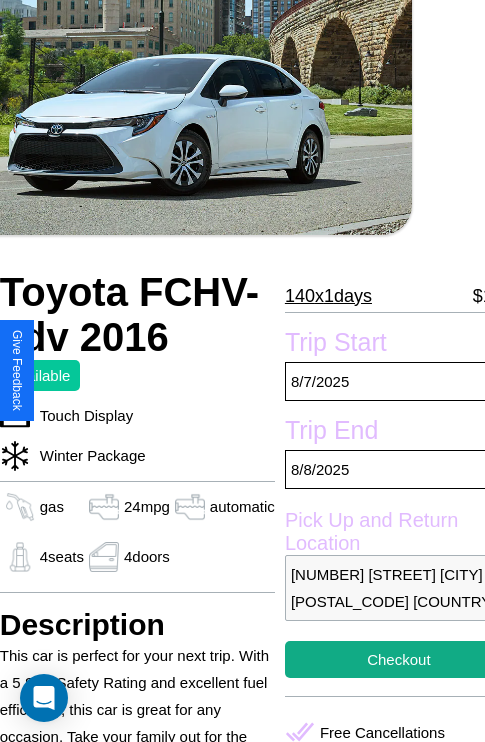 scroll, scrollTop: 85, scrollLeft: 73, axis: both 